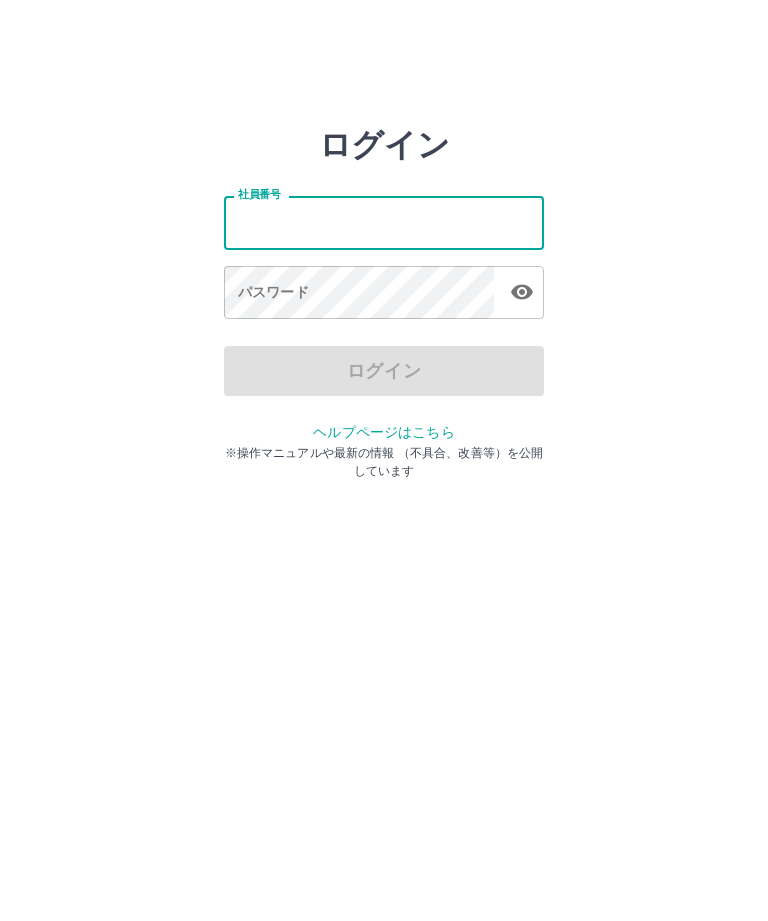 scroll, scrollTop: 0, scrollLeft: 0, axis: both 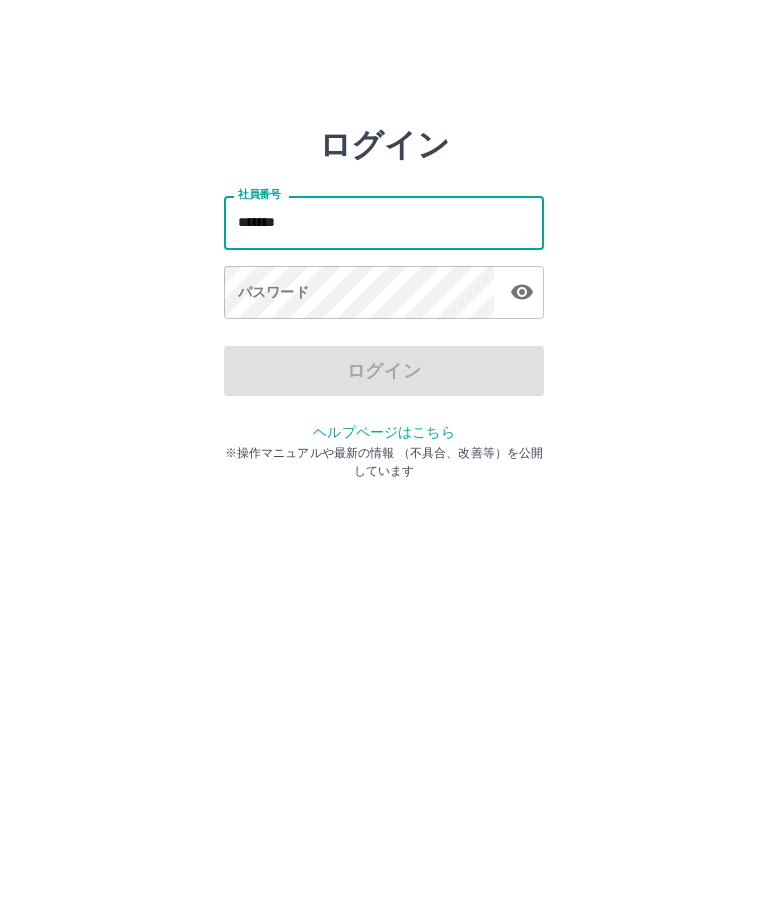 type on "*******" 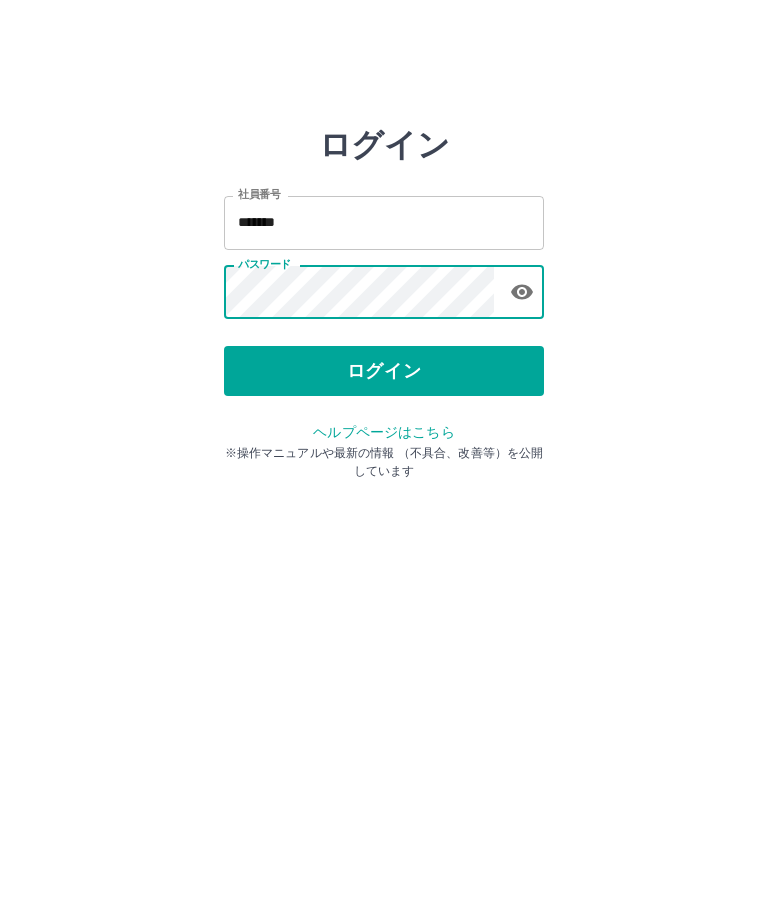 click on "ログイン" at bounding box center (384, 371) 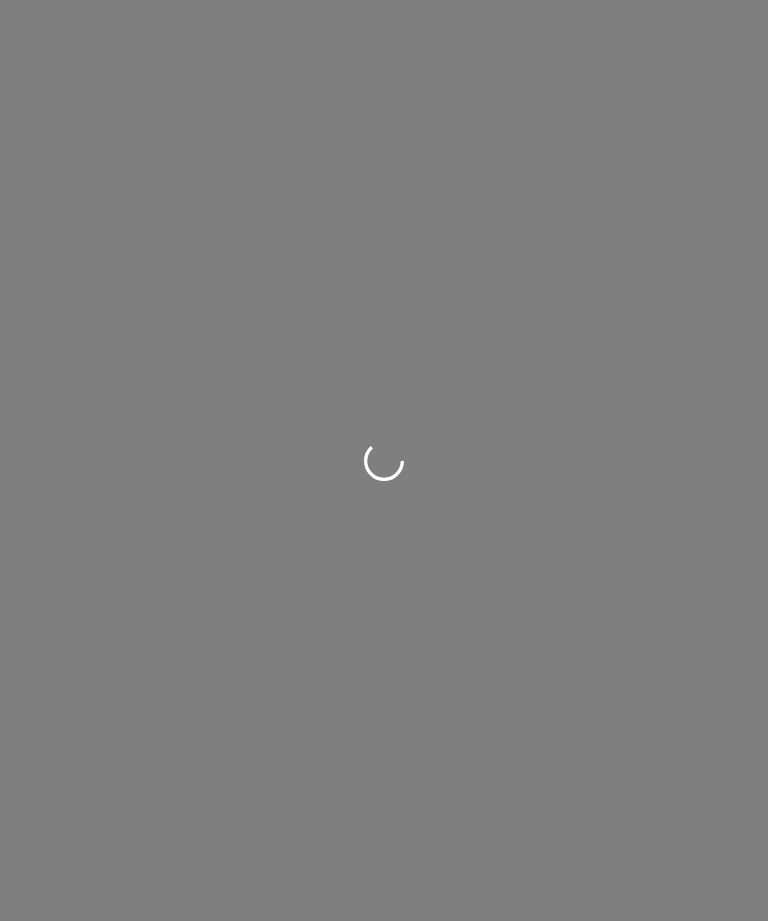 scroll, scrollTop: 0, scrollLeft: 0, axis: both 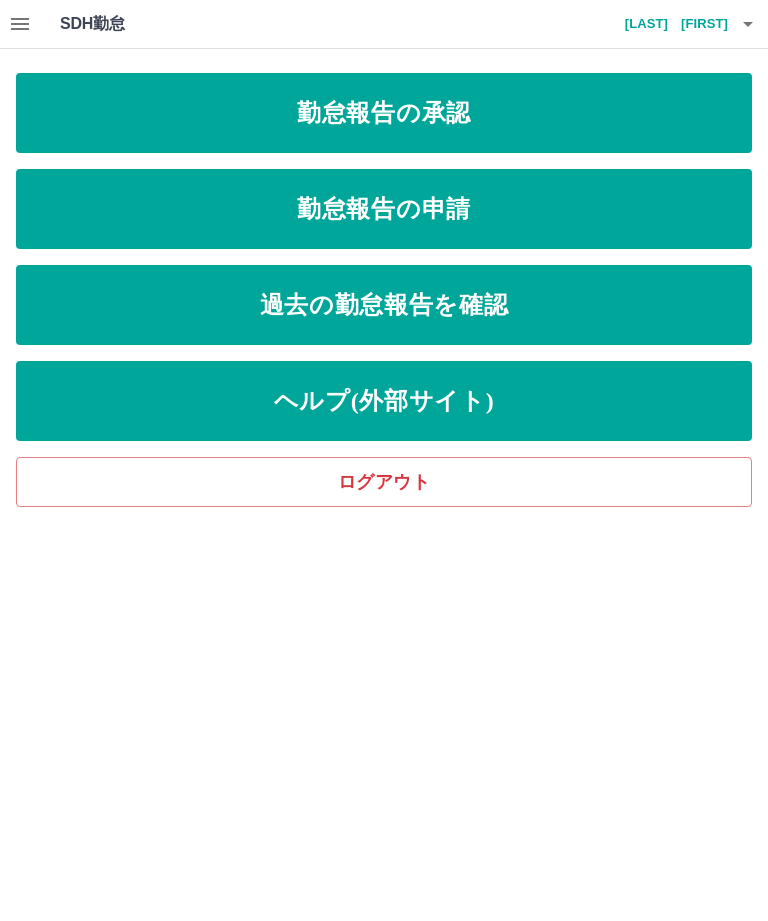 click on "勤怠報告の承認" at bounding box center [384, 113] 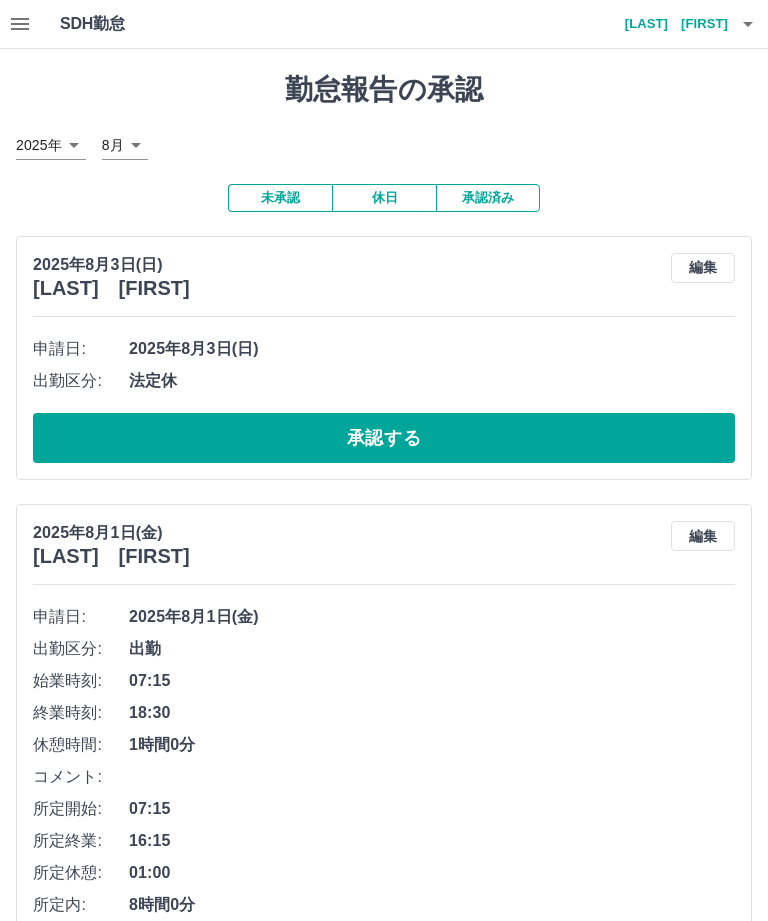 click on "承認する" at bounding box center [384, 438] 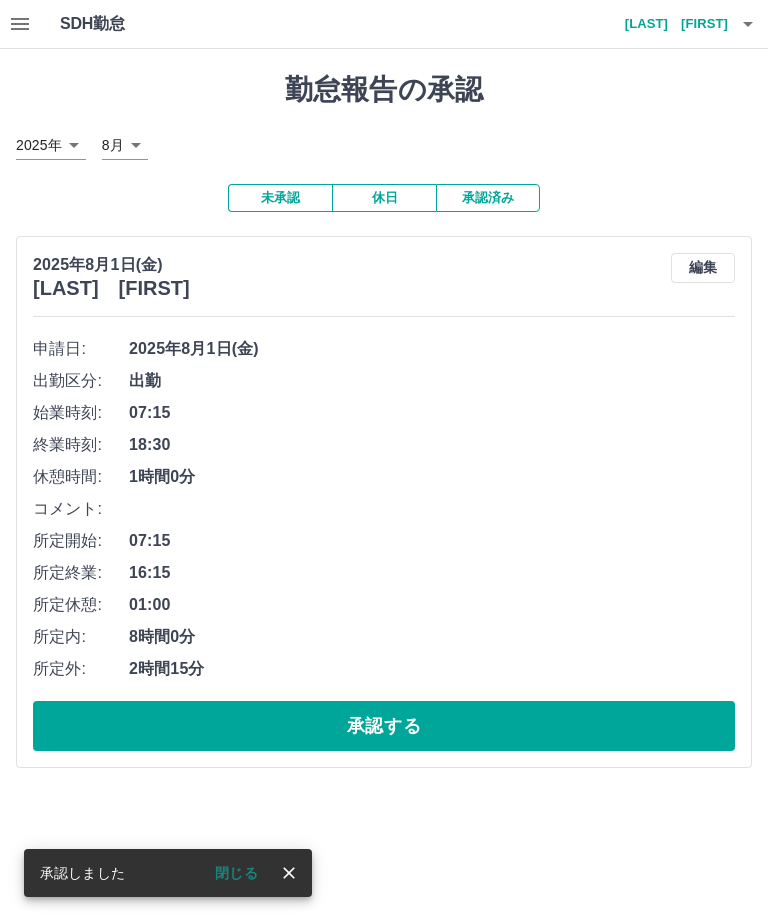 click on "承認する" at bounding box center [384, 726] 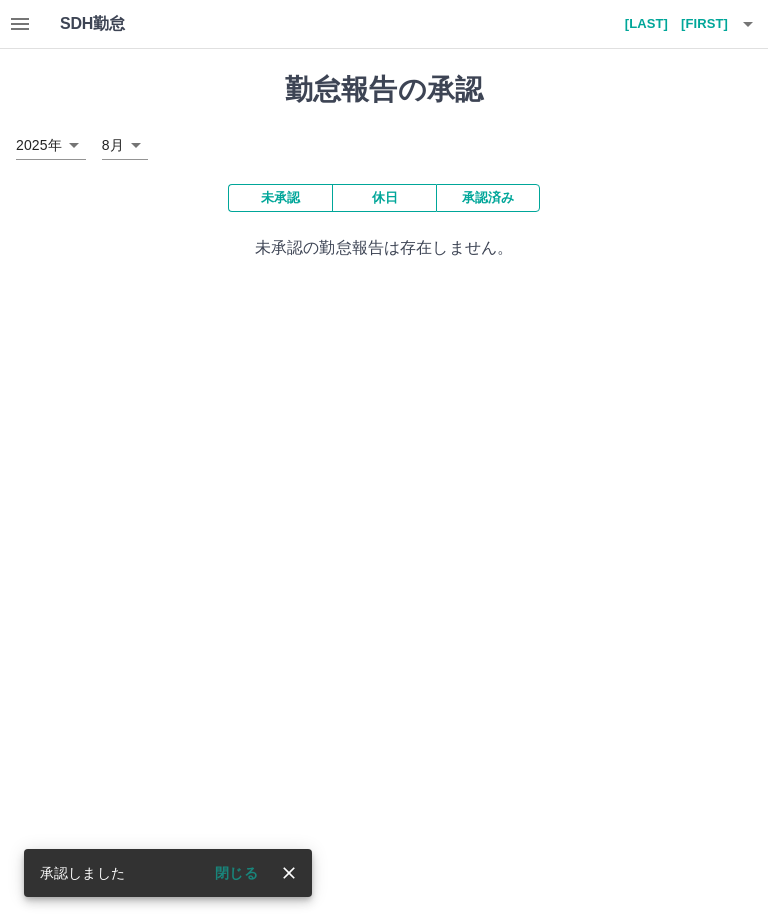 click on "[LAST]　[FIRST]" at bounding box center (668, 24) 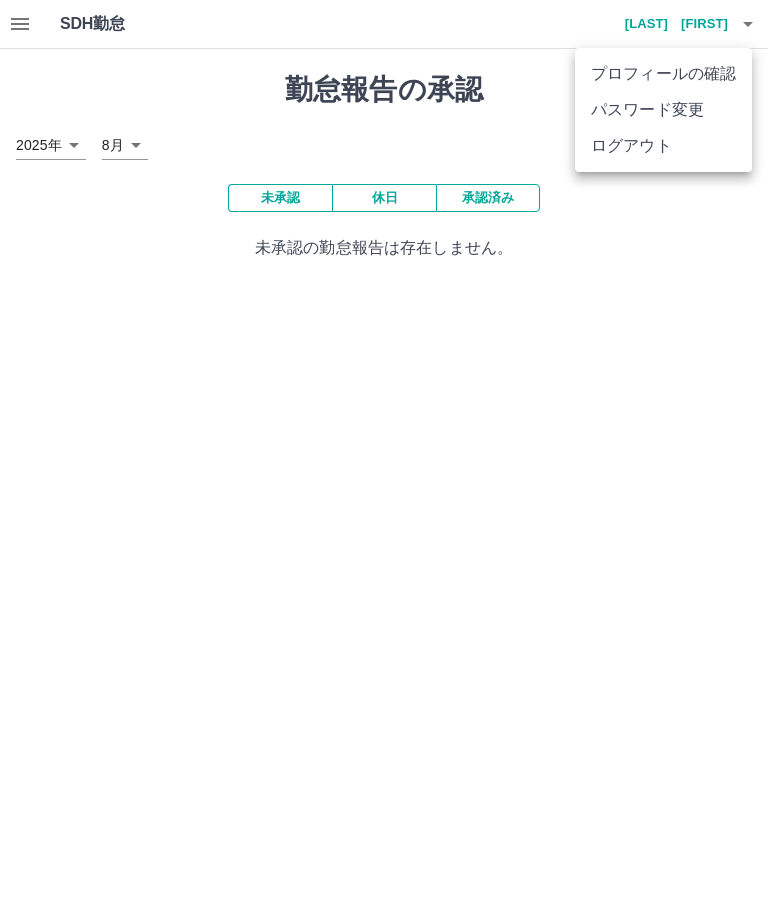click on "ログアウト" at bounding box center [663, 146] 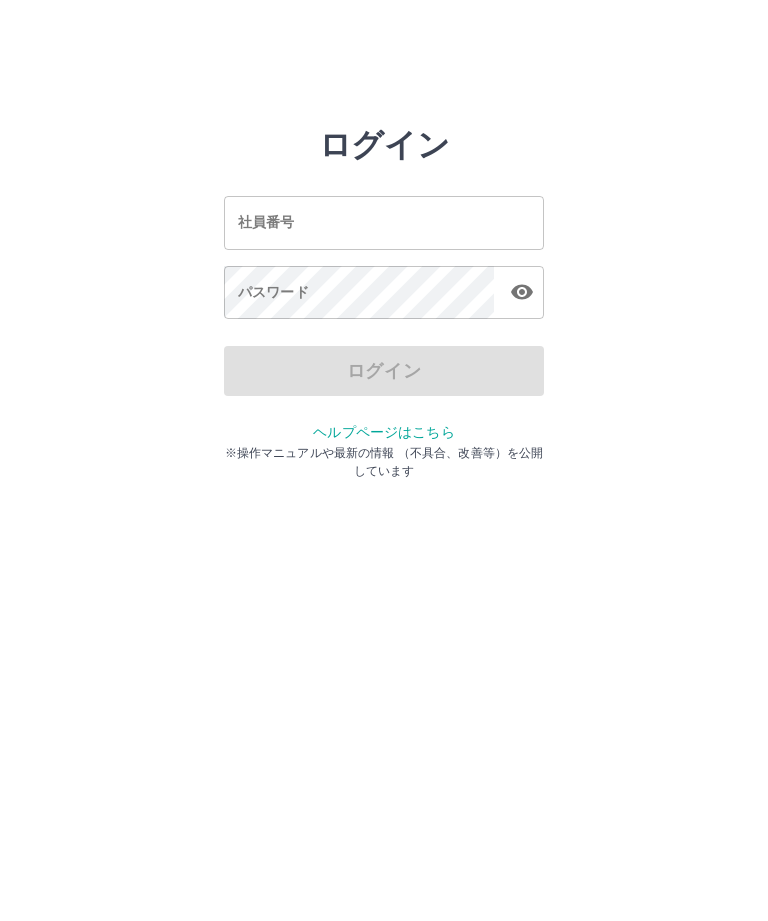 scroll, scrollTop: 0, scrollLeft: 0, axis: both 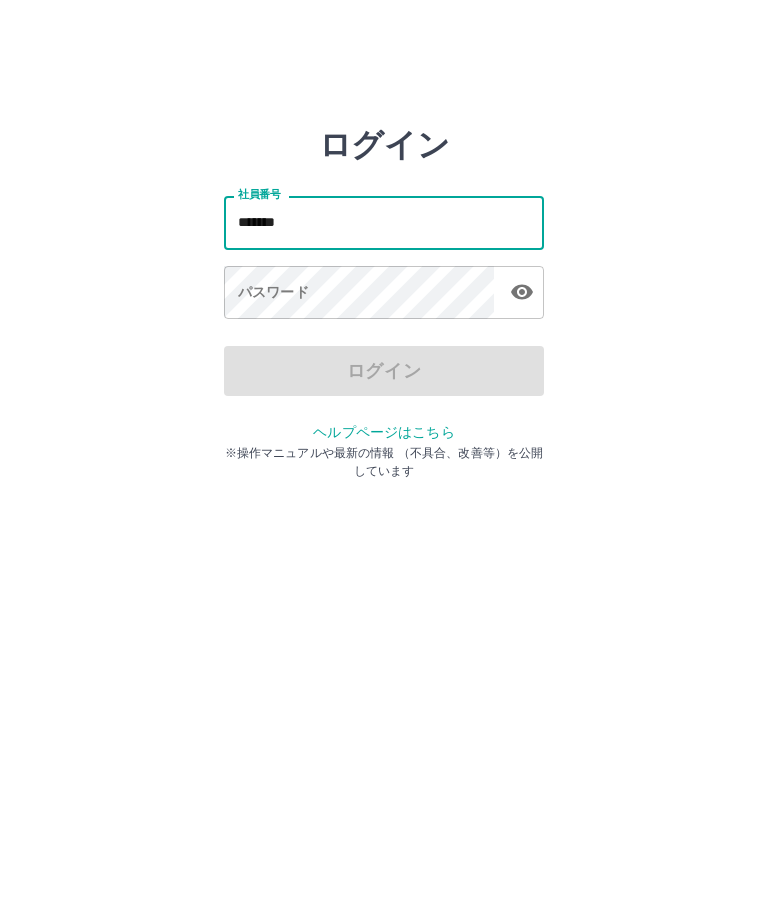 type on "*******" 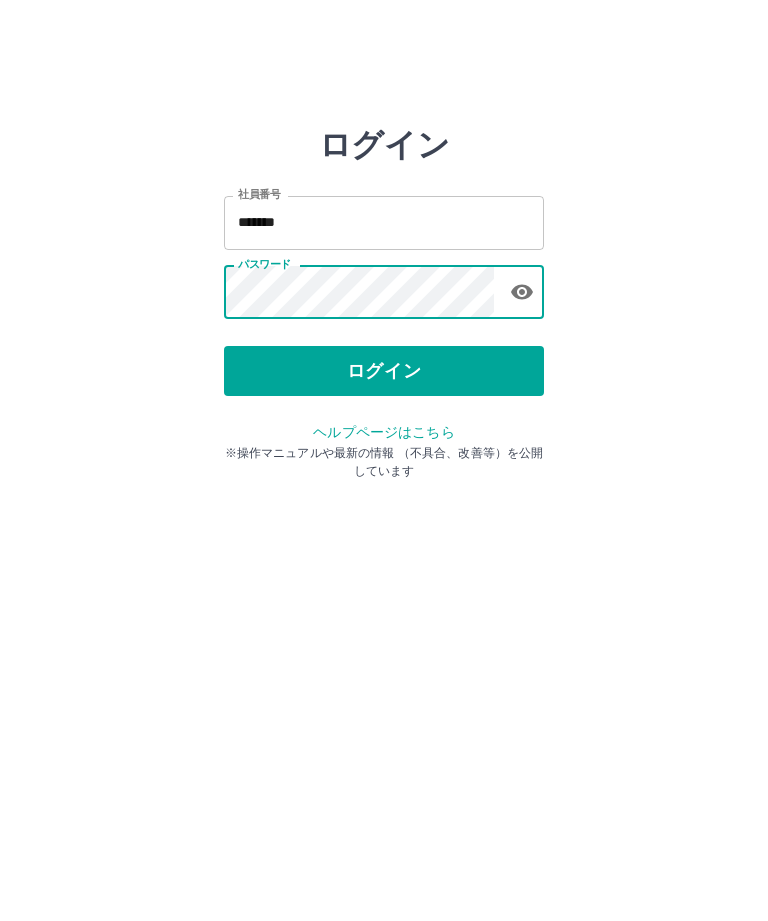 click on "ログイン" at bounding box center [384, 371] 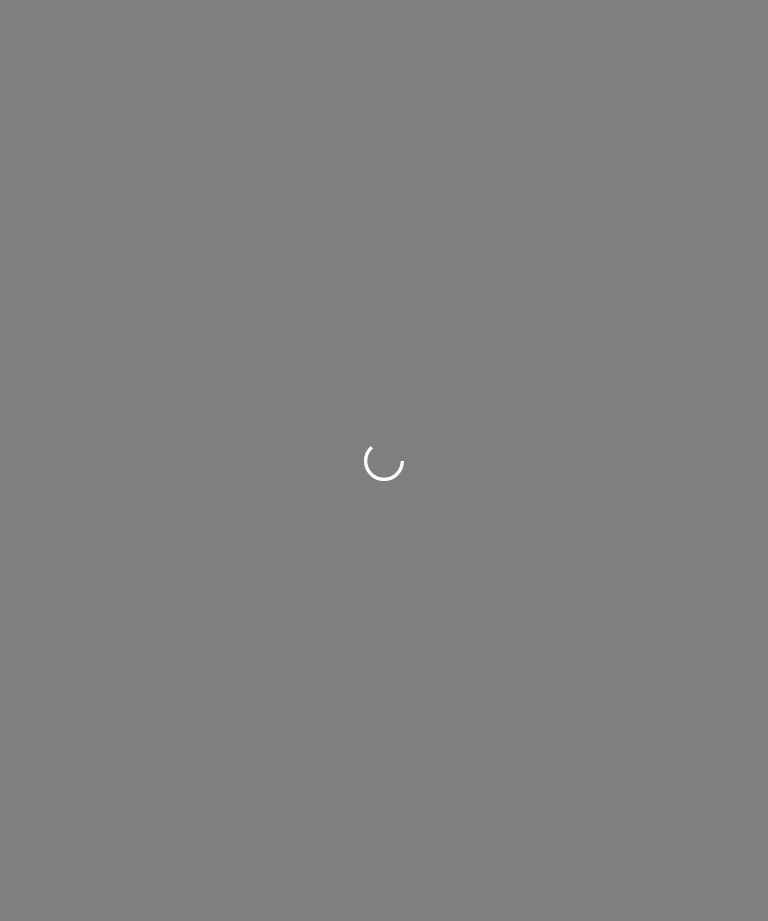 scroll, scrollTop: 0, scrollLeft: 0, axis: both 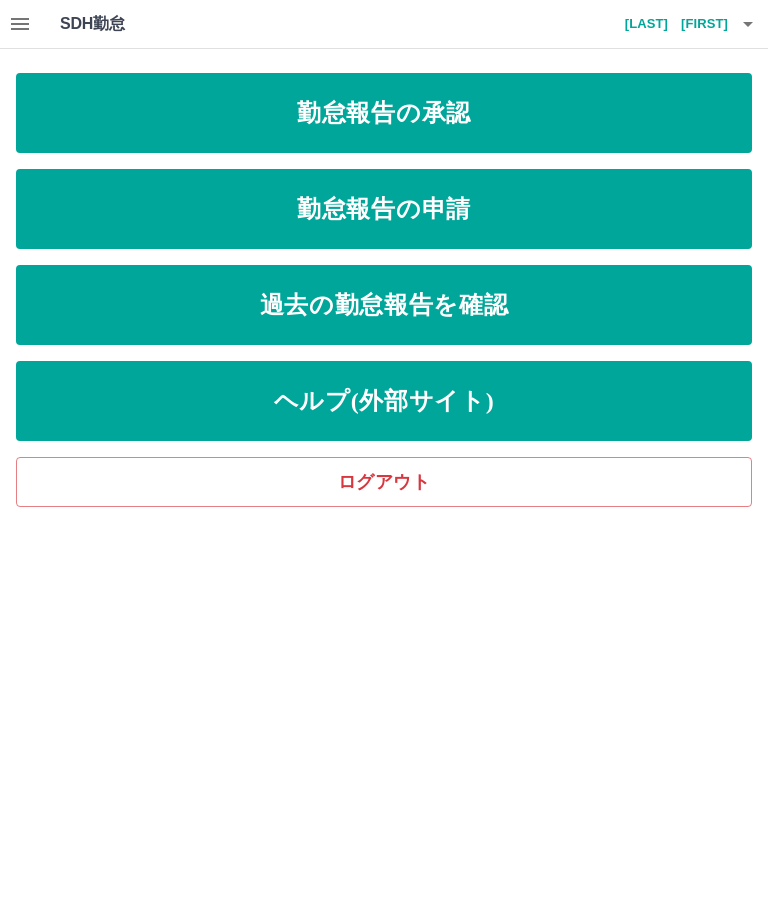 click on "勤怠報告の申請" at bounding box center [384, 209] 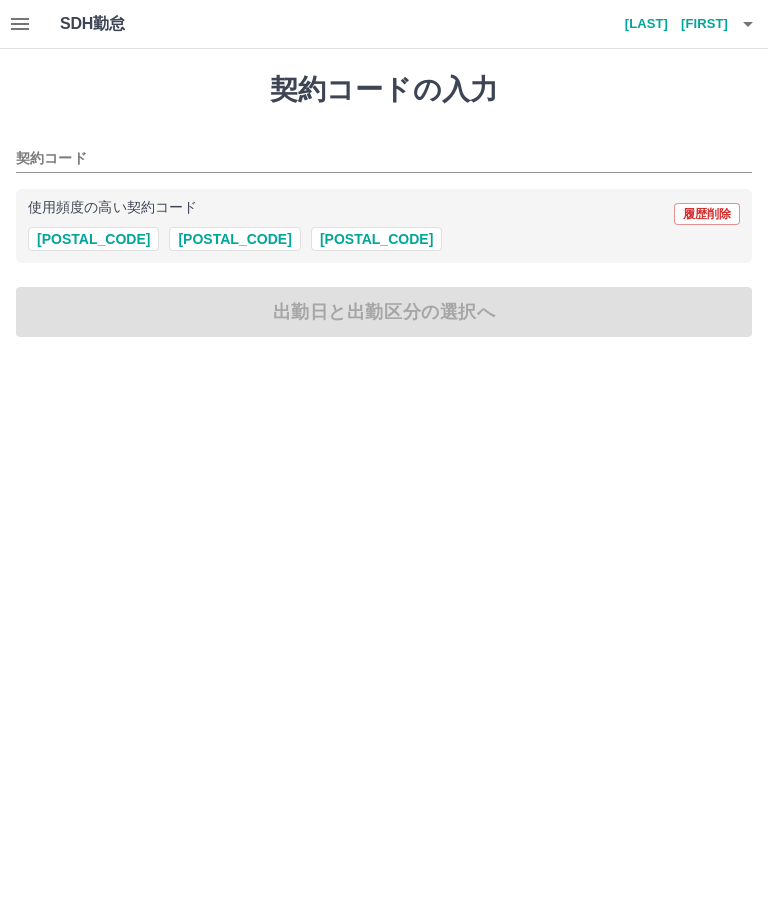 click on "[POSTAL_CODE]" at bounding box center (376, 239) 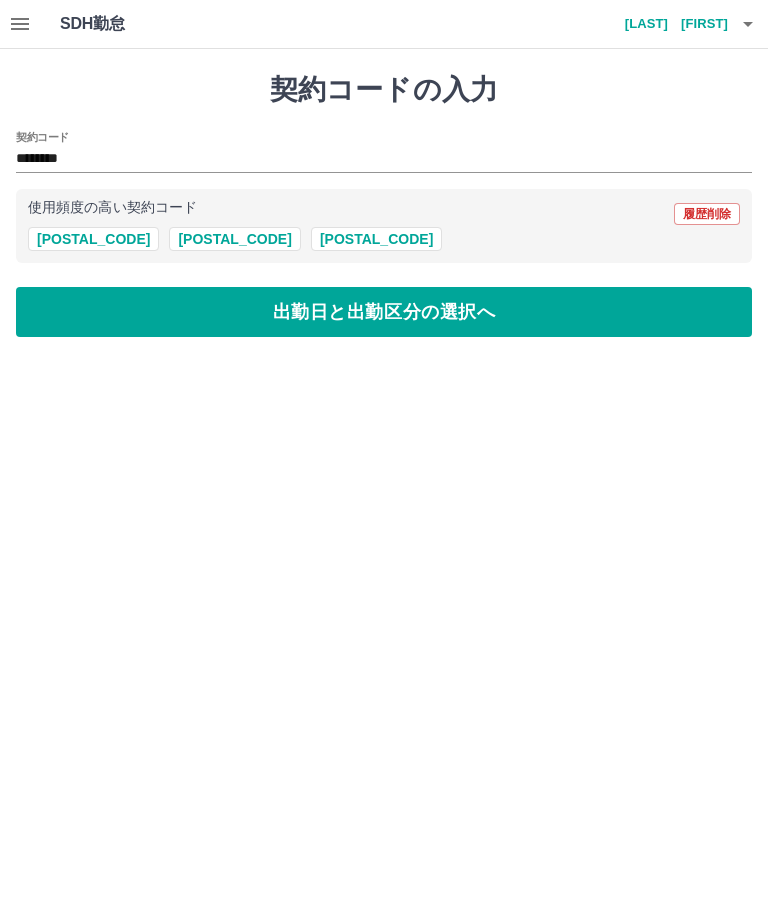 click on "出勤日と出勤区分の選択へ" at bounding box center (384, 312) 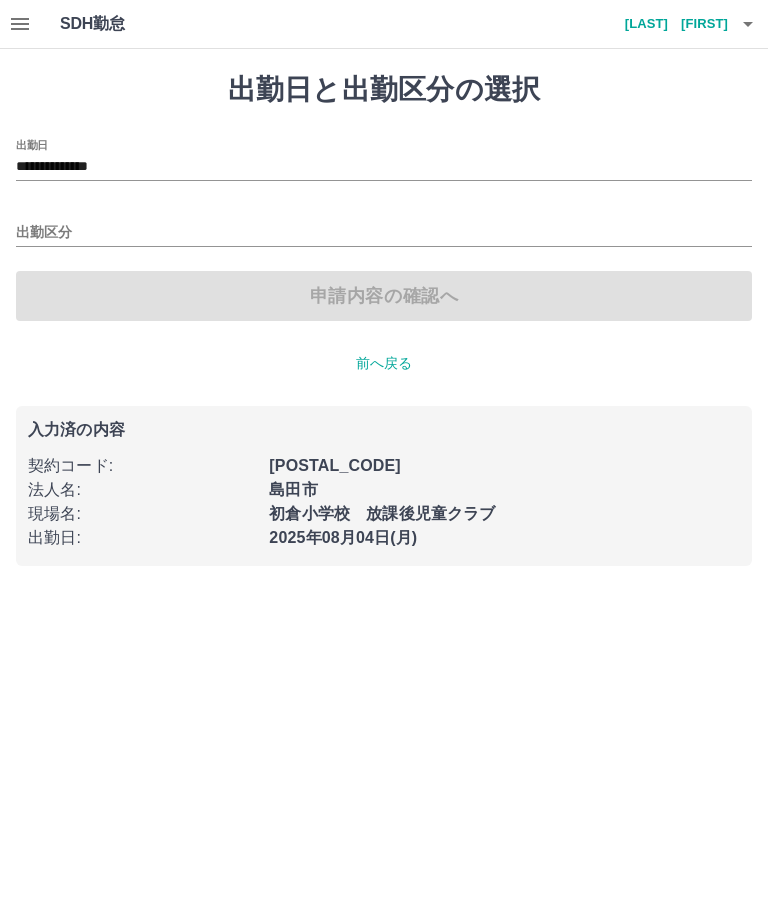 click on "出勤区分" at bounding box center [384, 226] 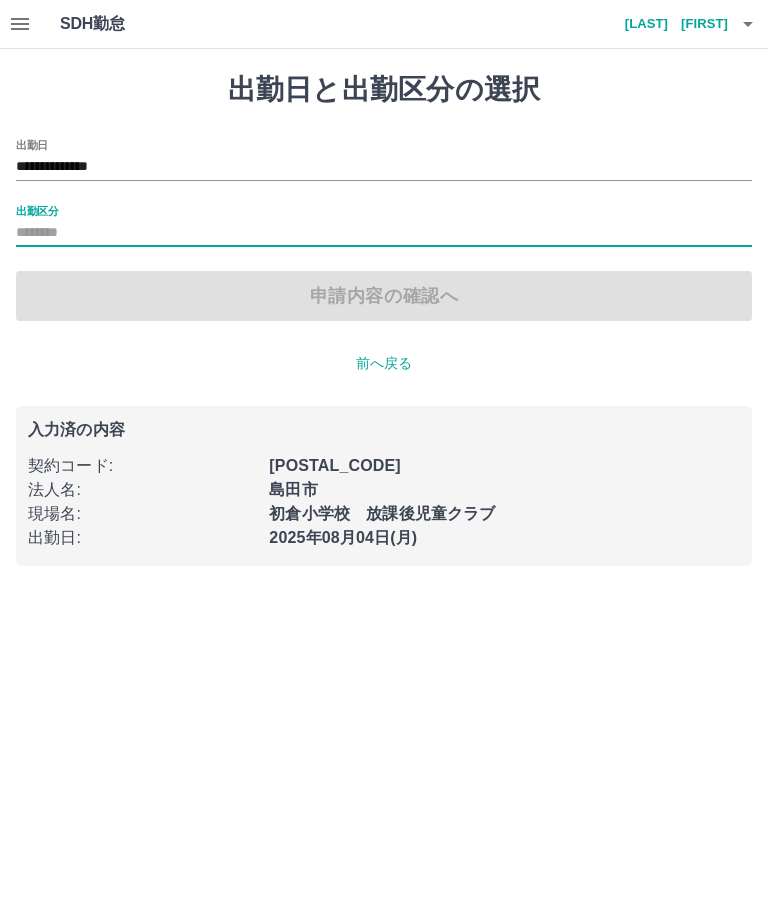 click on "**********" at bounding box center (384, 167) 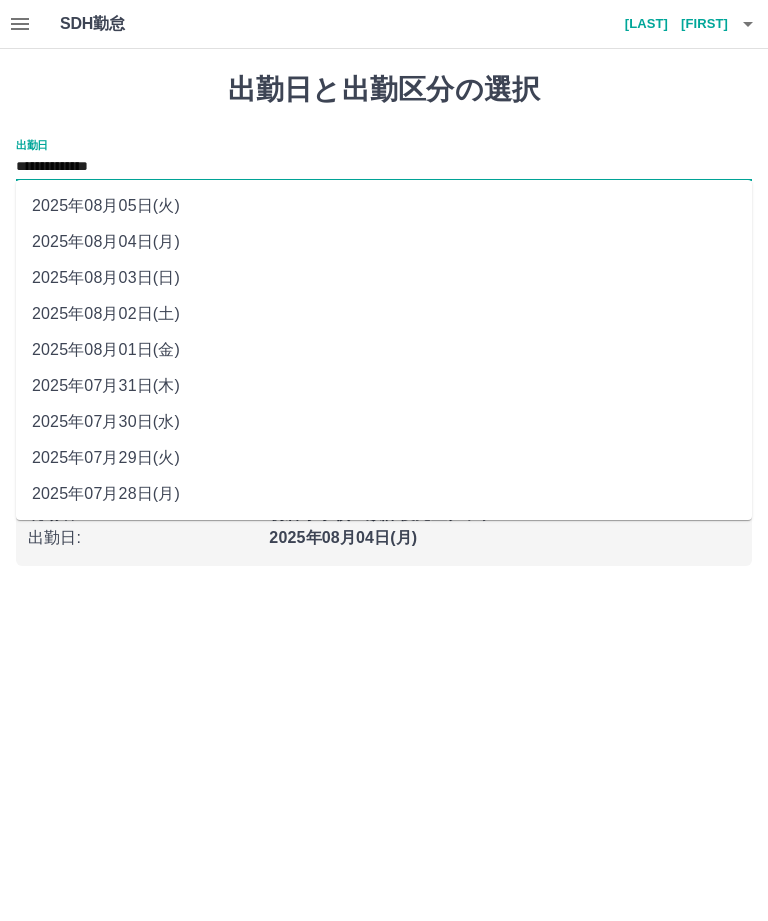 click on "2025年08月03日(日)" at bounding box center [384, 278] 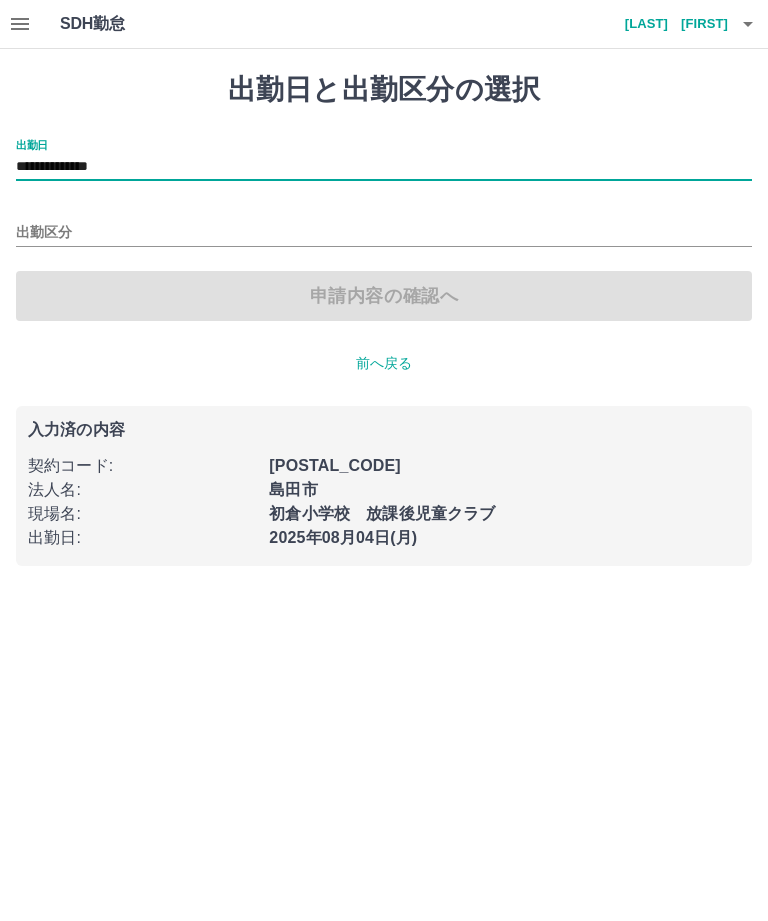 click on "出勤区分" at bounding box center [384, 233] 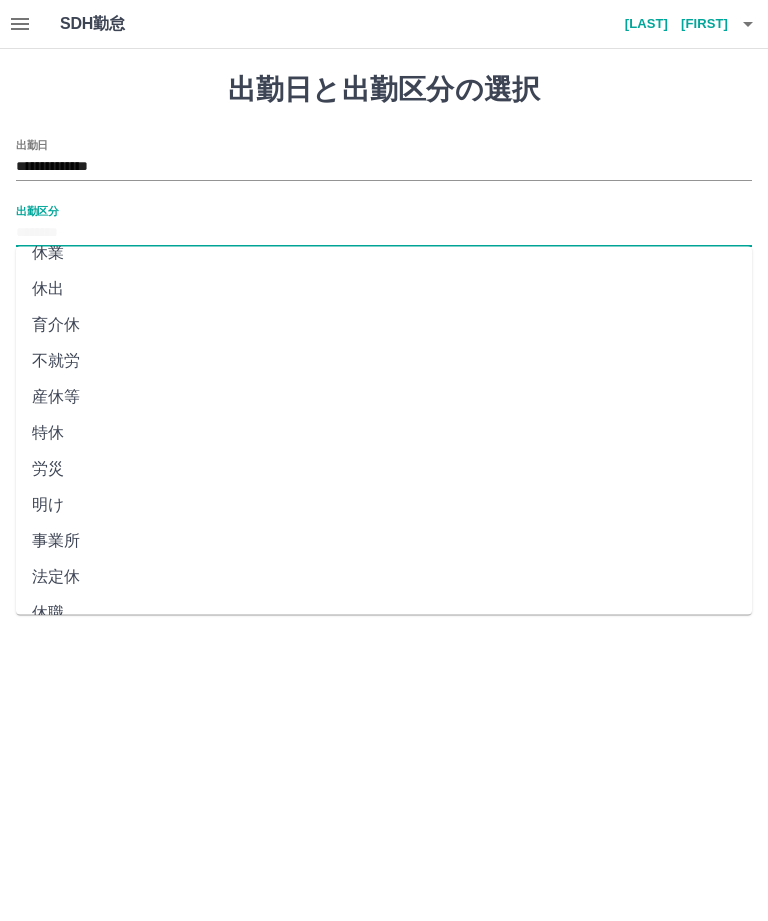 scroll, scrollTop: 270, scrollLeft: 0, axis: vertical 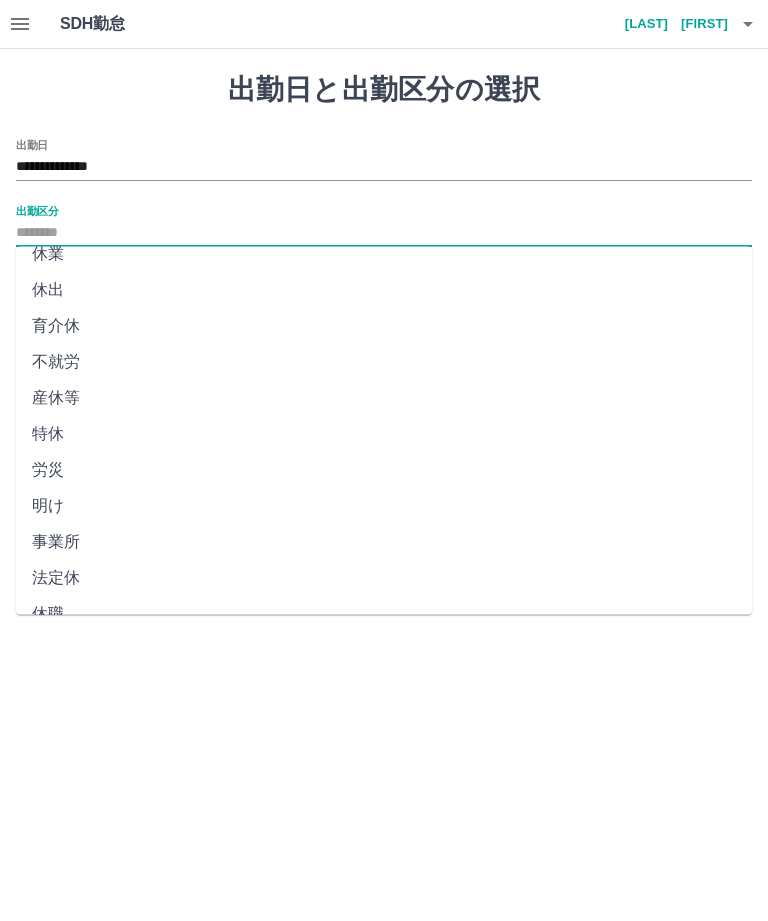click on "法定休" at bounding box center [384, 579] 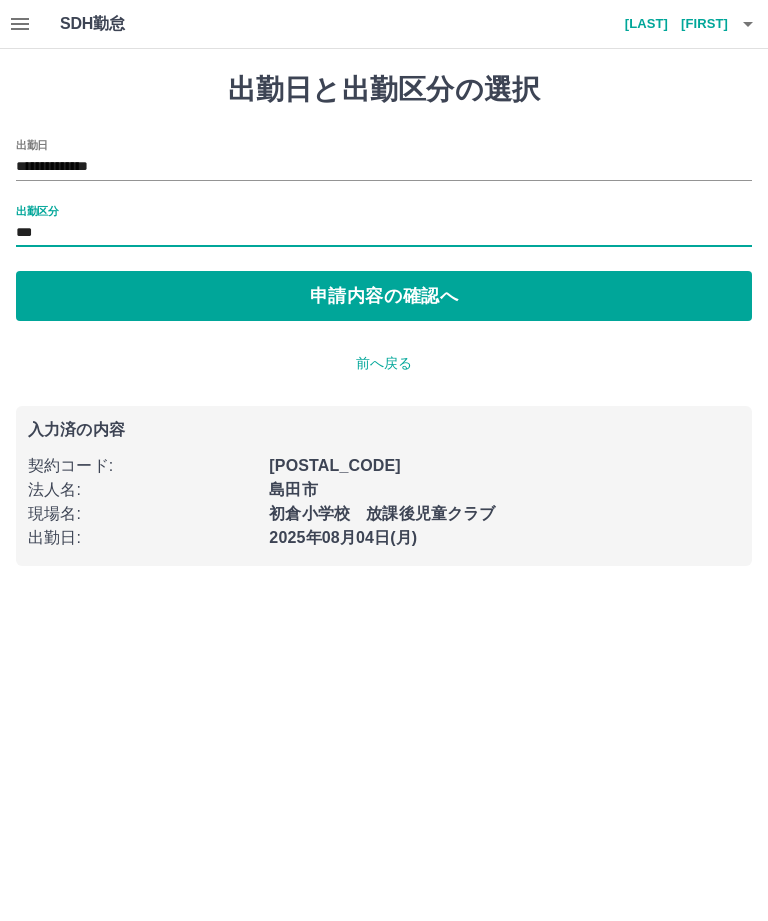 click on "申請内容の確認へ" at bounding box center (384, 296) 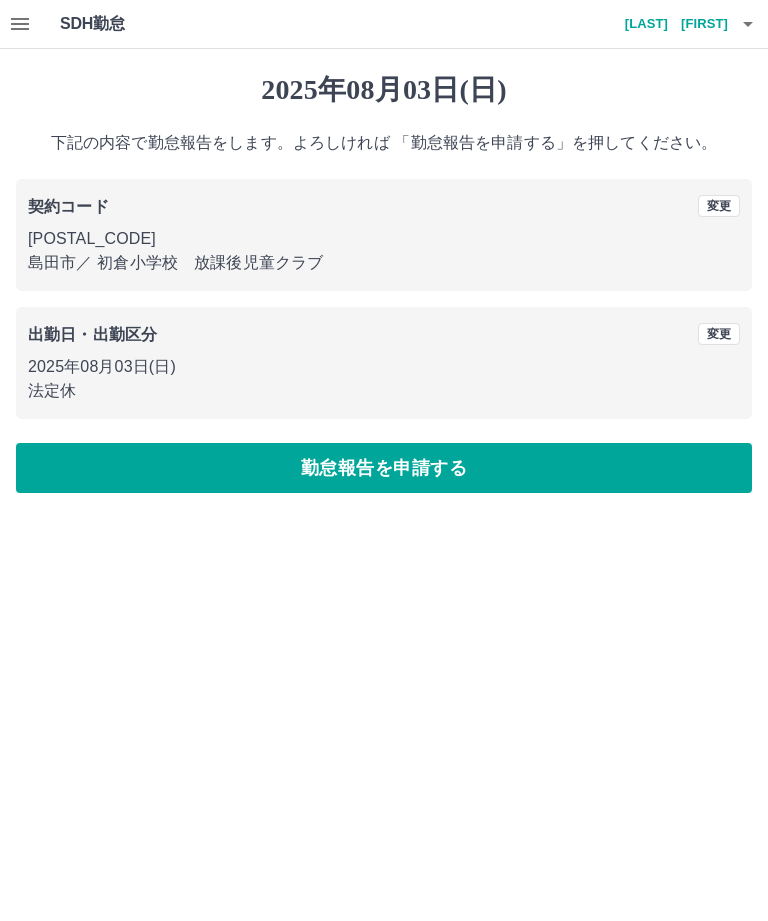 click on "勤怠報告を申請する" at bounding box center (384, 468) 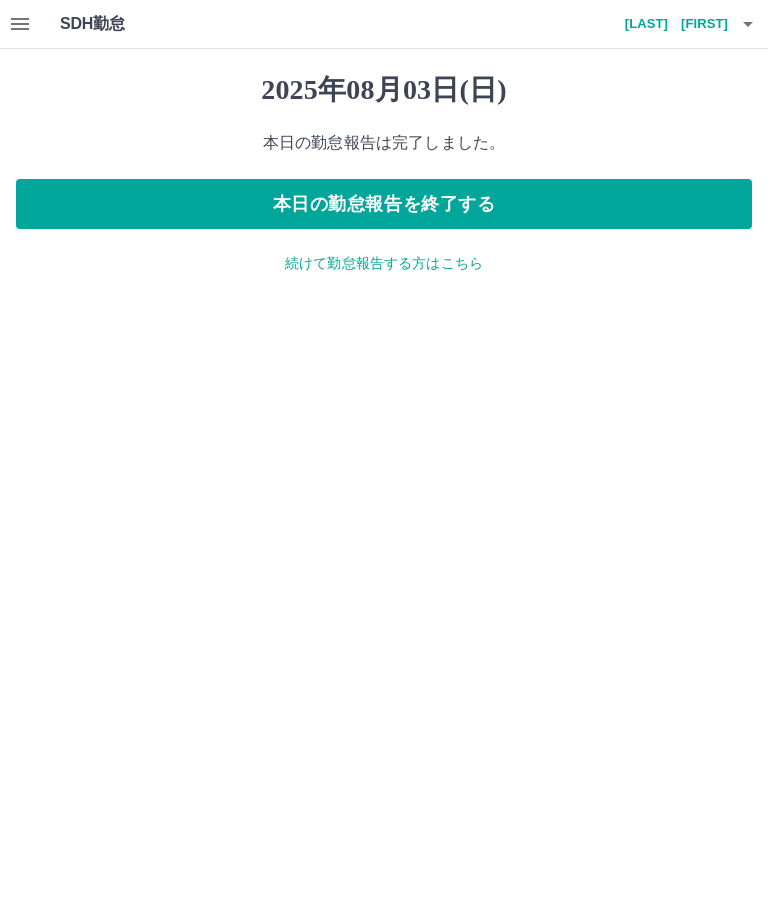 click on "本日の勤怠報告を終了する" at bounding box center [384, 204] 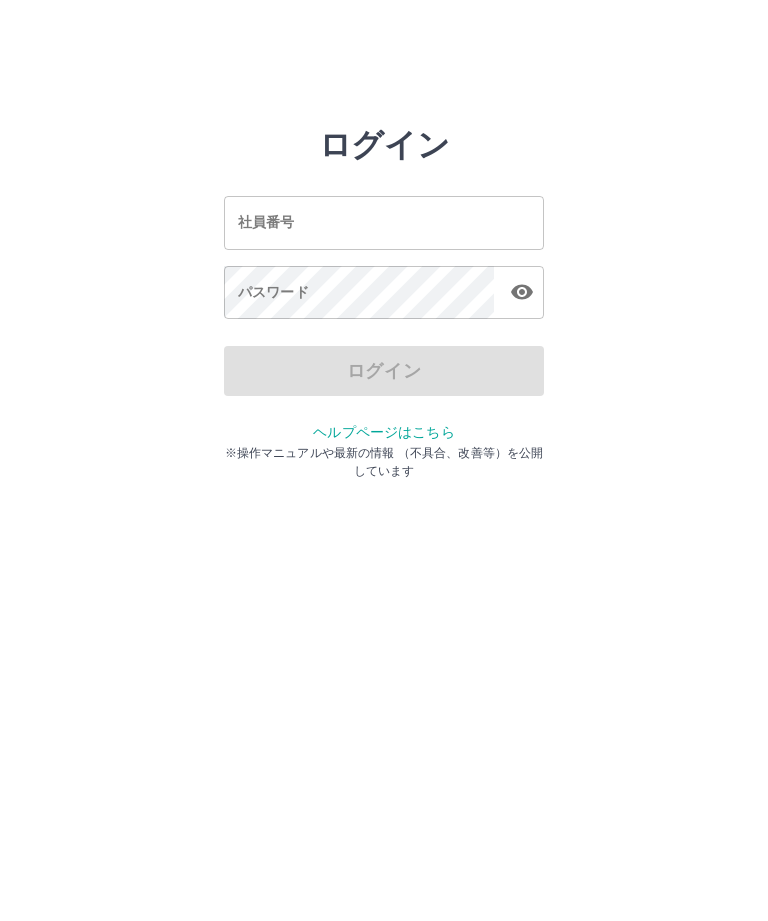 scroll, scrollTop: 0, scrollLeft: 0, axis: both 